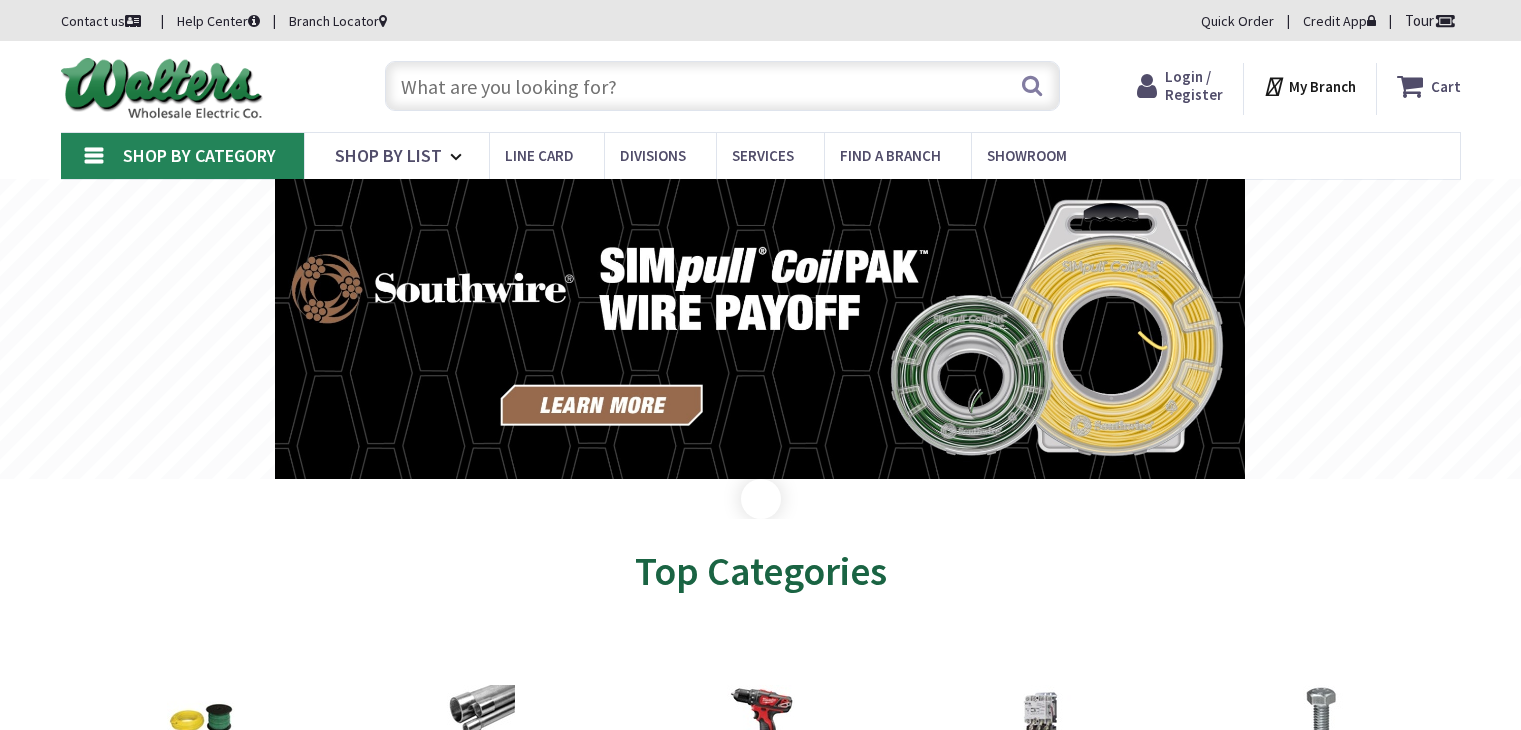 scroll, scrollTop: 0, scrollLeft: 0, axis: both 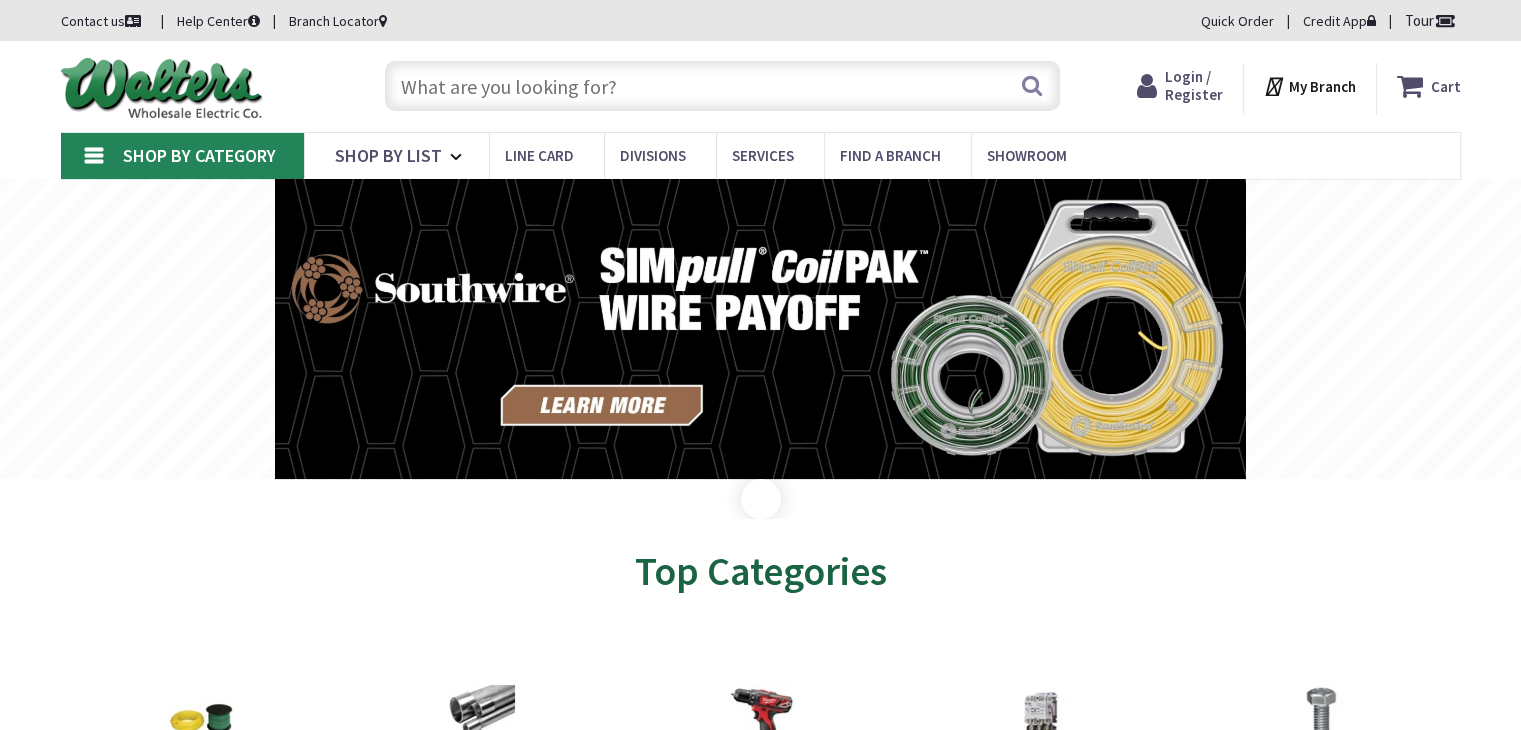 click at bounding box center (722, 86) 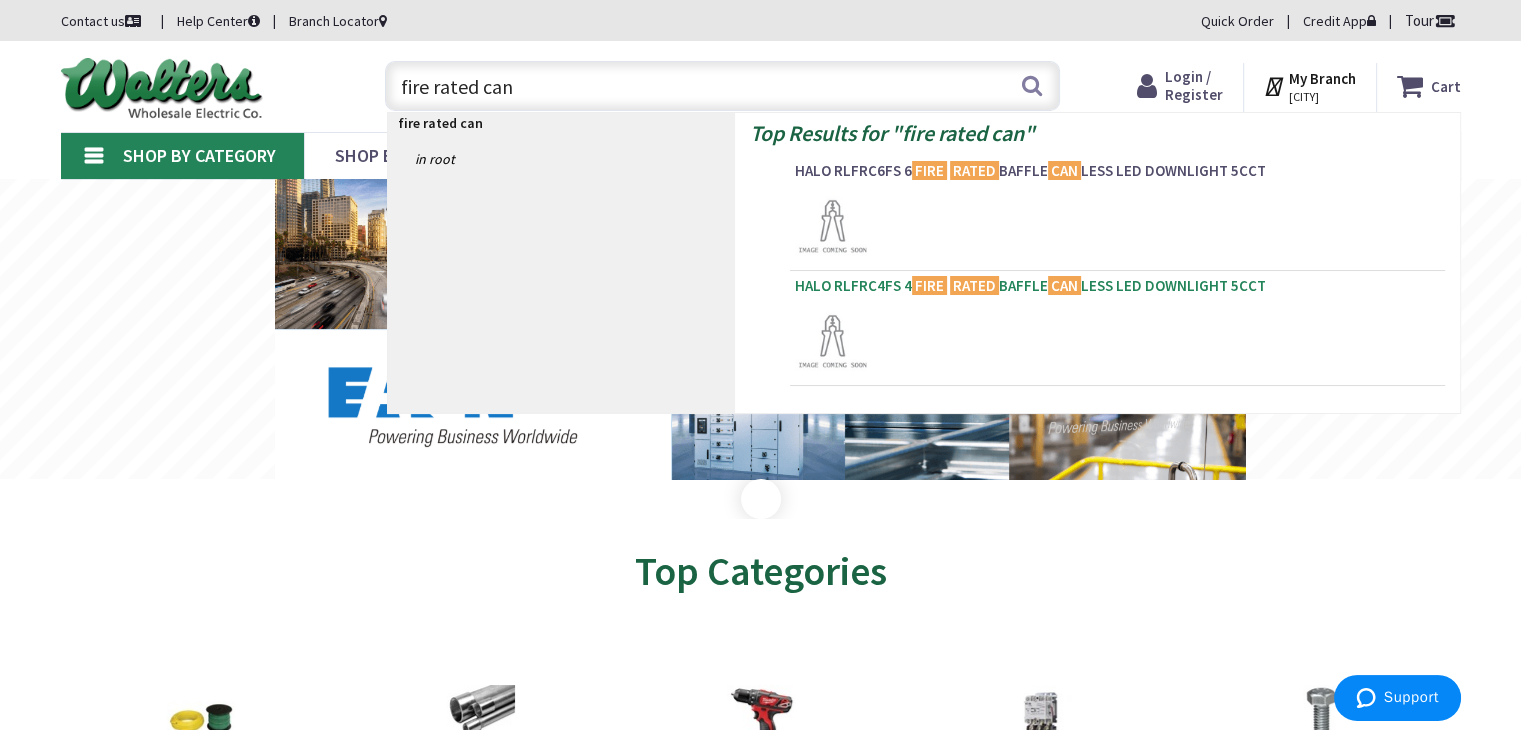 type on "fire rated can" 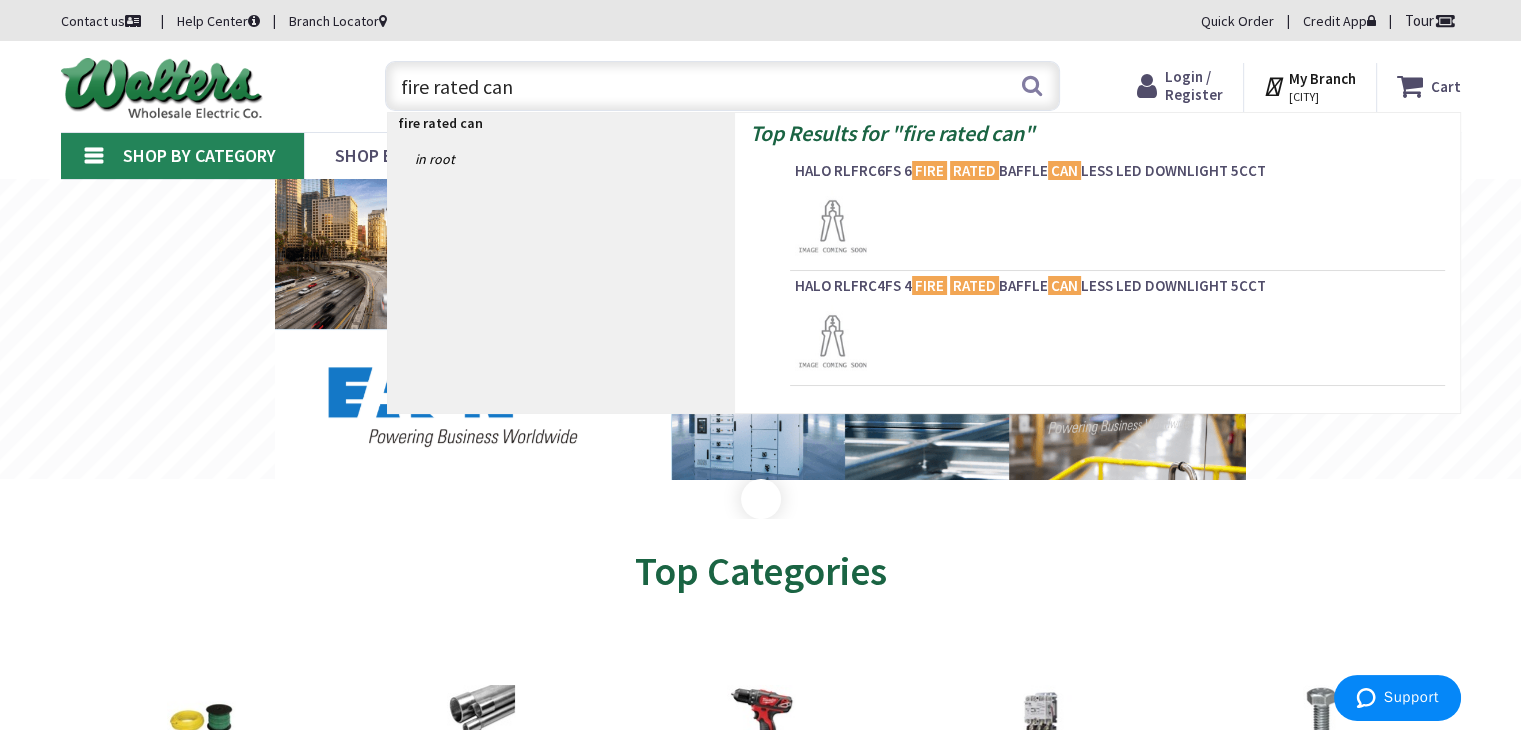 click on "RATED" at bounding box center [974, 285] 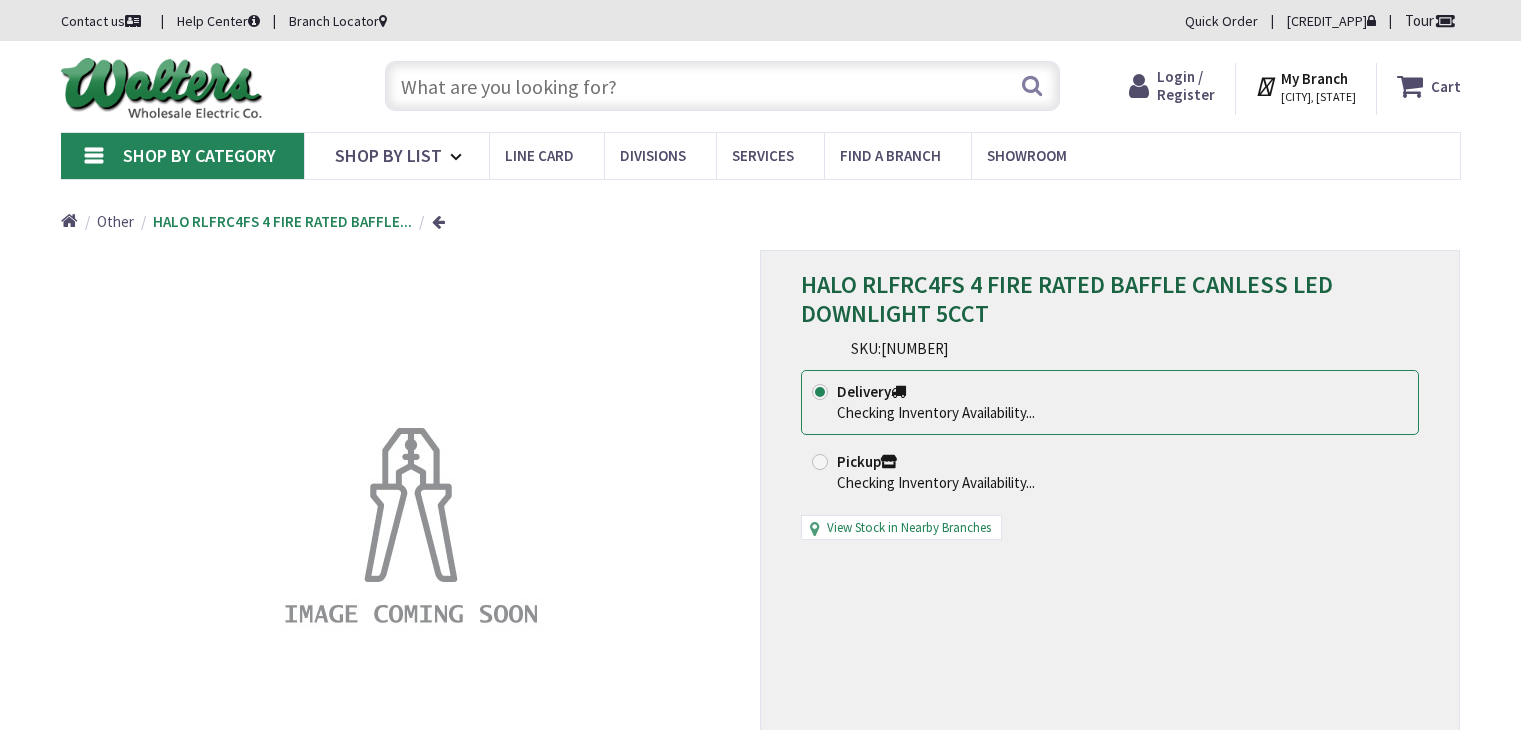 scroll, scrollTop: 0, scrollLeft: 0, axis: both 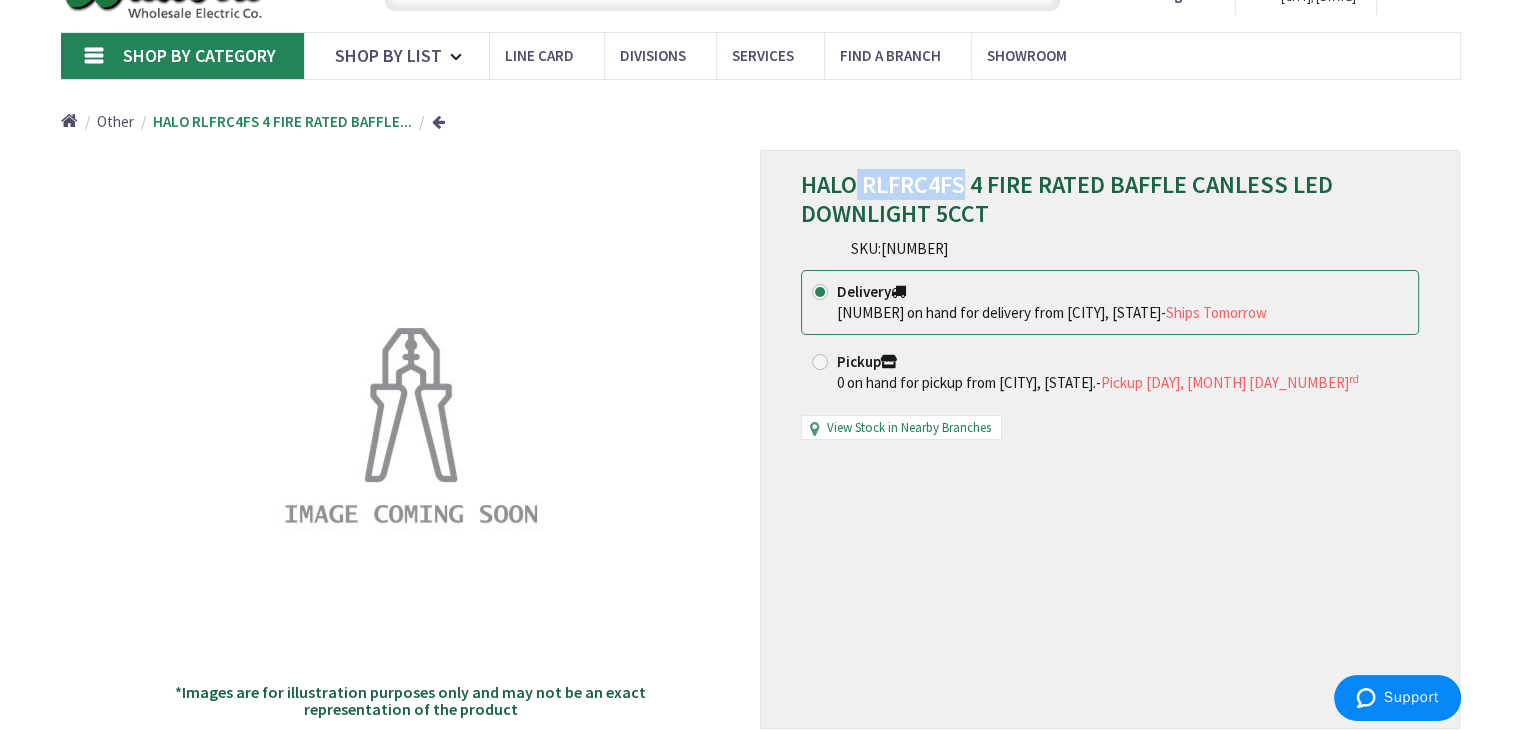 drag, startPoint x: 860, startPoint y: 185, endPoint x: 964, endPoint y: 189, distance: 104.0769 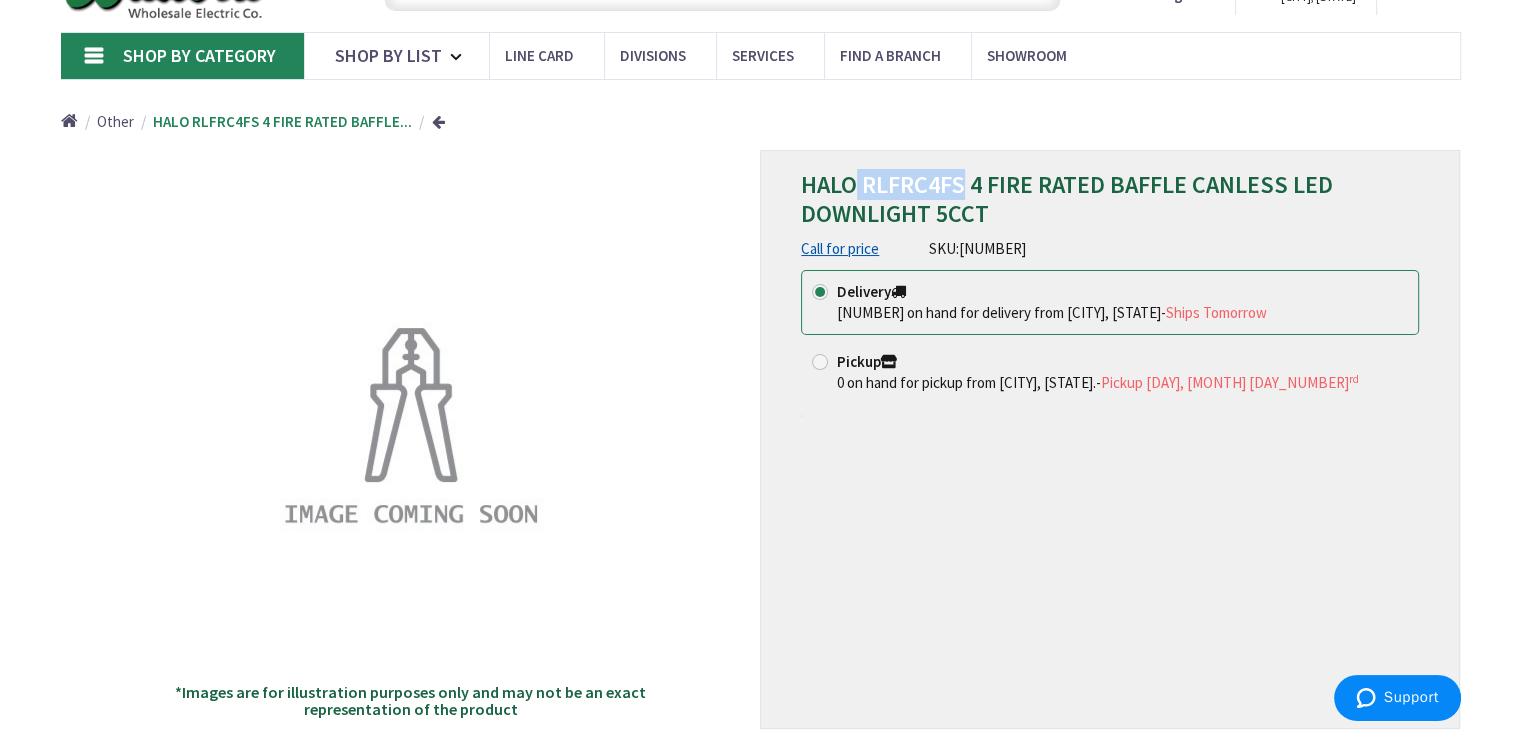 copy on "RLFRC4FS" 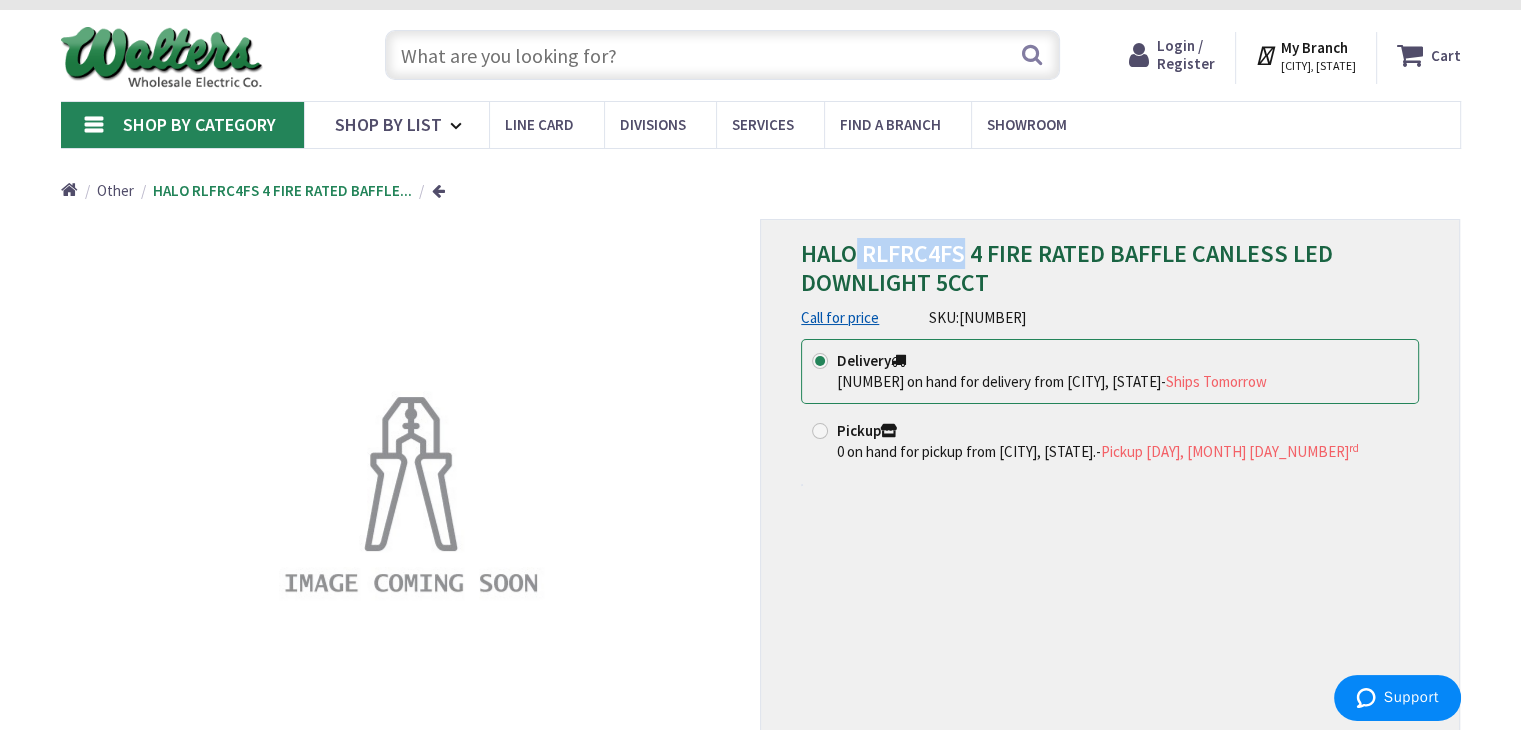 scroll, scrollTop: 0, scrollLeft: 0, axis: both 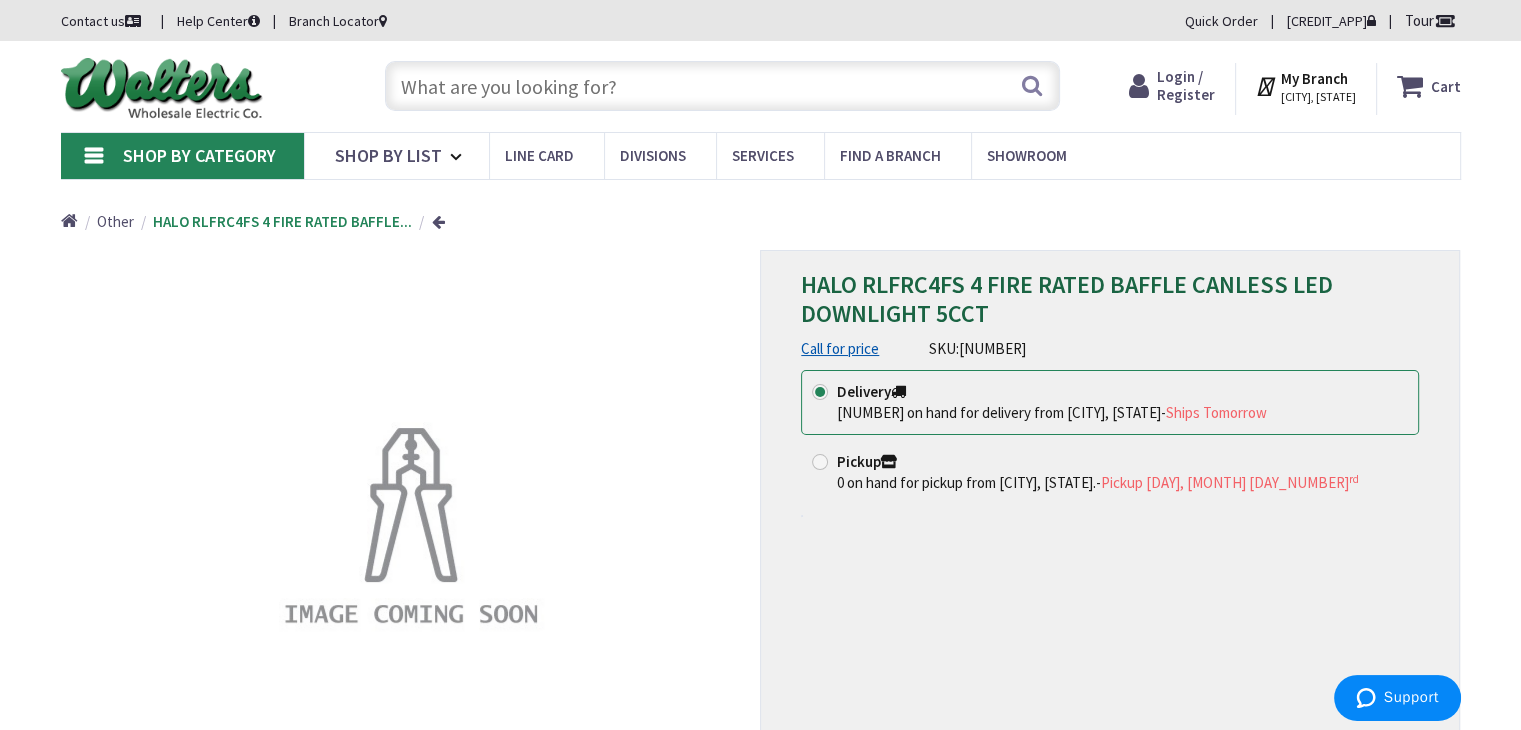 click at bounding box center (722, 86) 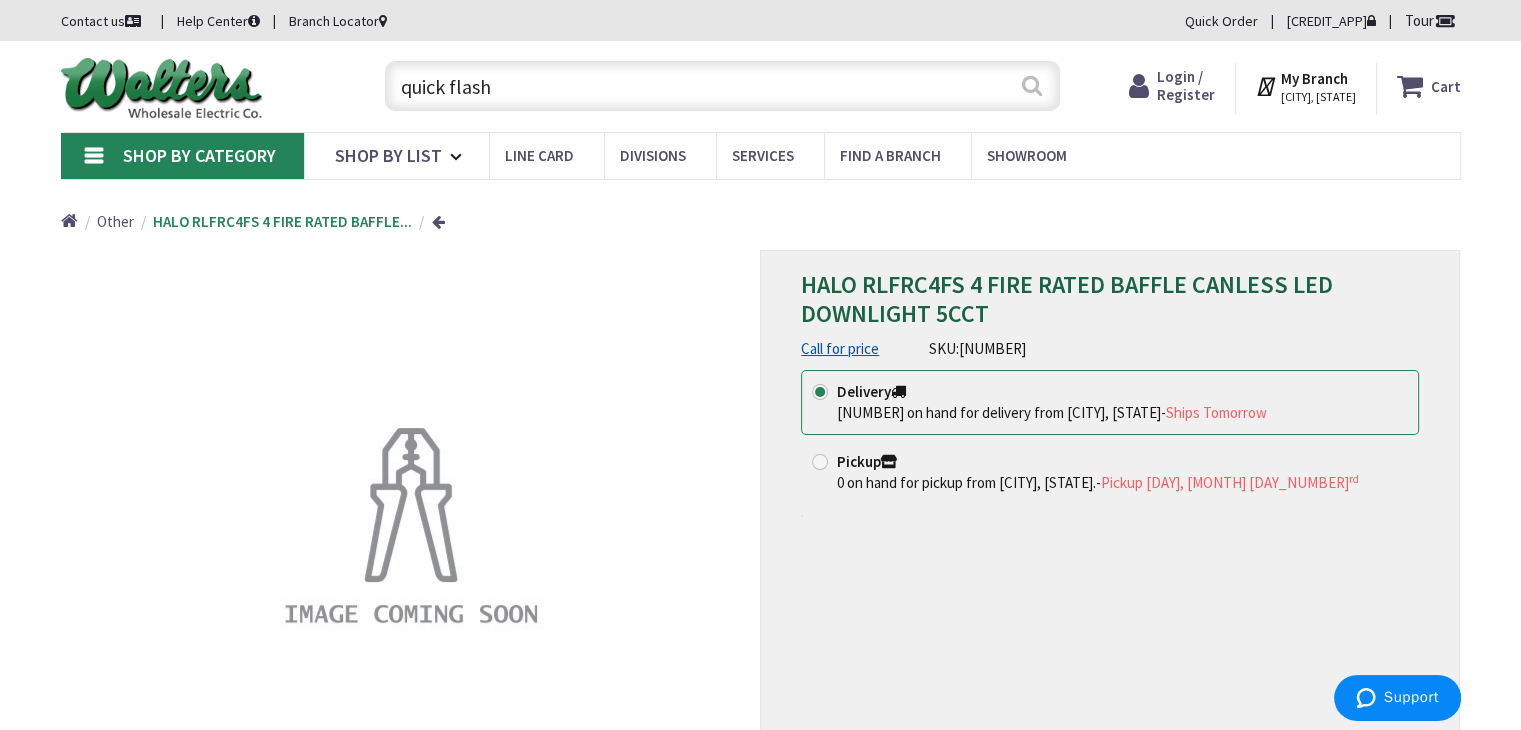 type on "quick flash" 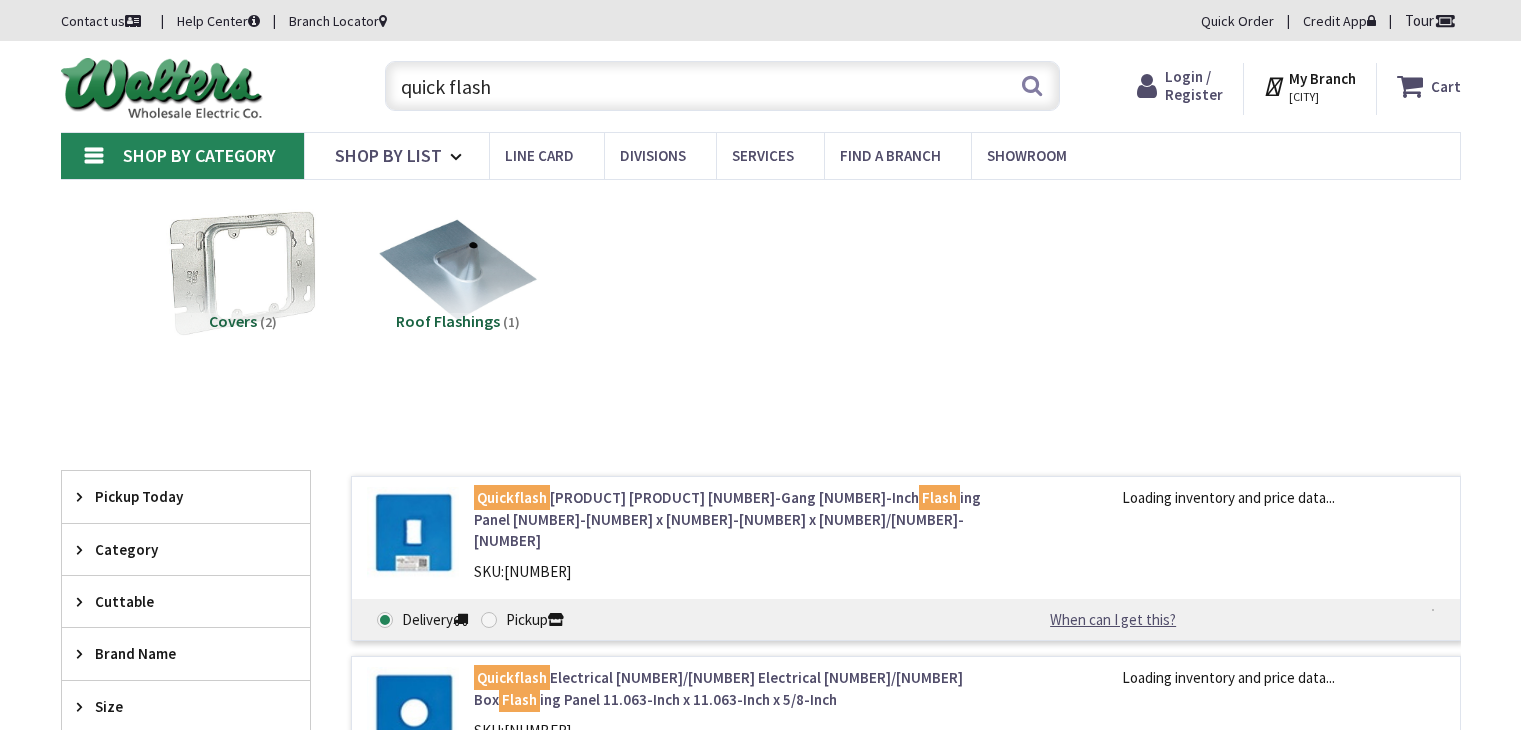 scroll, scrollTop: 0, scrollLeft: 0, axis: both 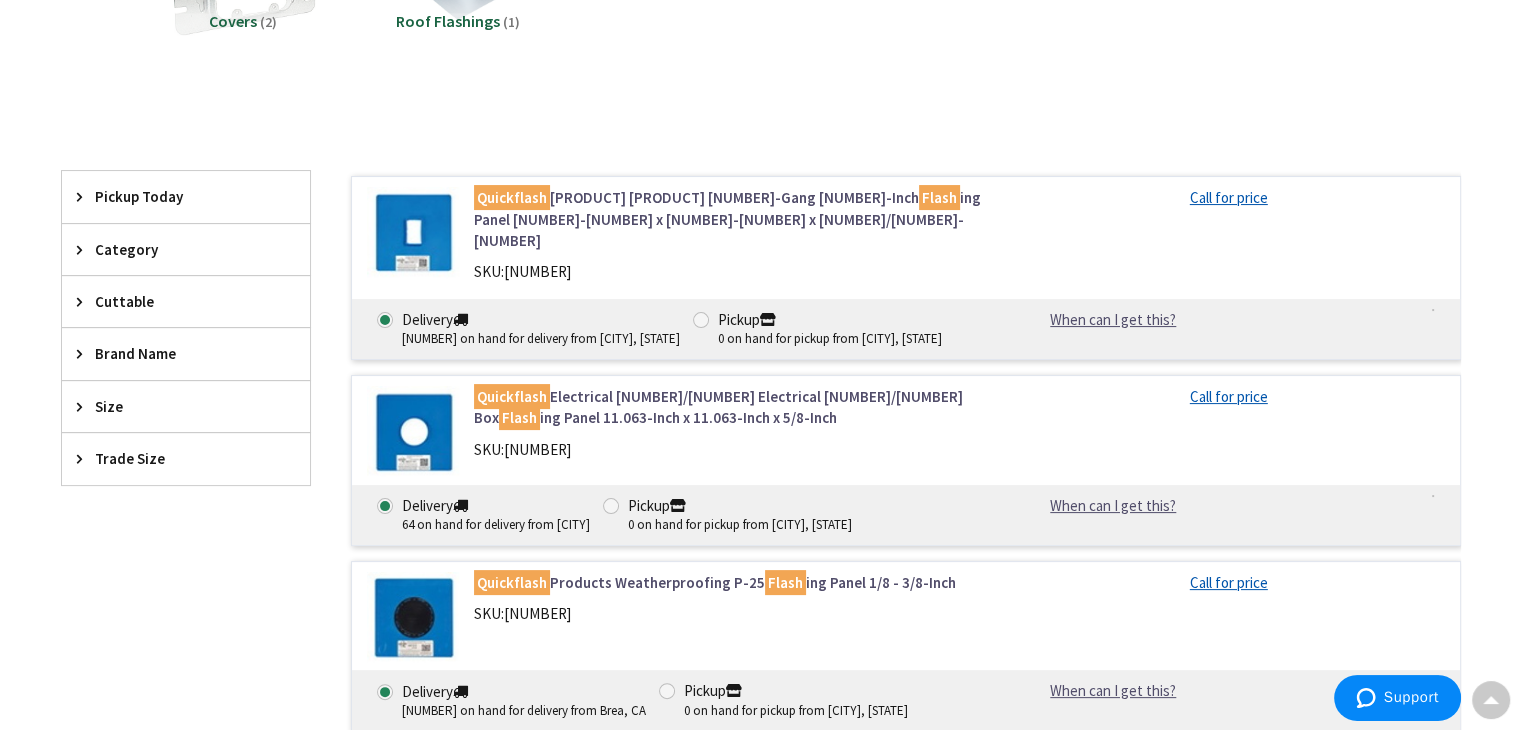 click on "Quickflash  Products E-SGB-C 1-Gang 7/8-Inch  Flash ing Panel 11-1/8-Inch x 11-1/8-Inch x 3/32-Inch" at bounding box center [728, 219] 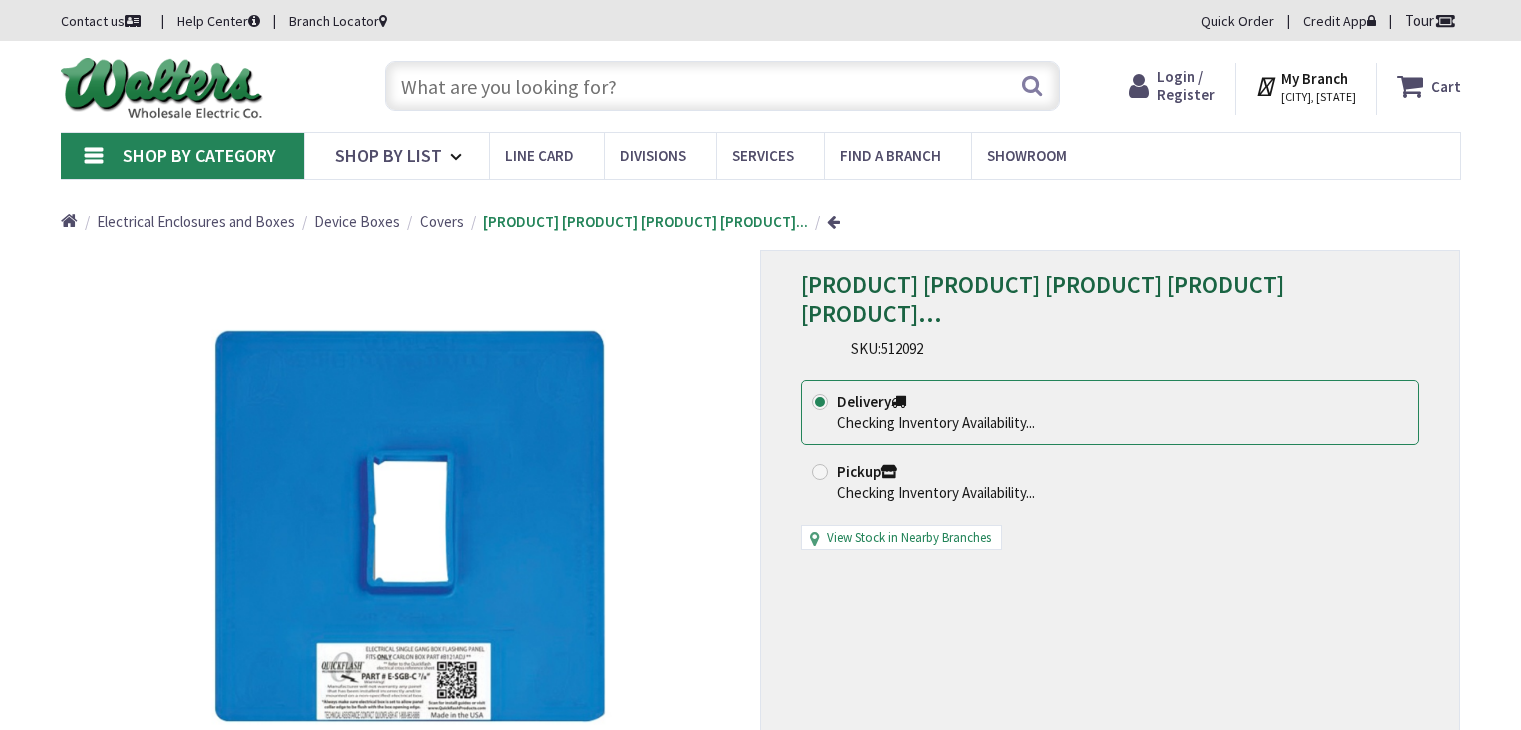 scroll, scrollTop: 0, scrollLeft: 0, axis: both 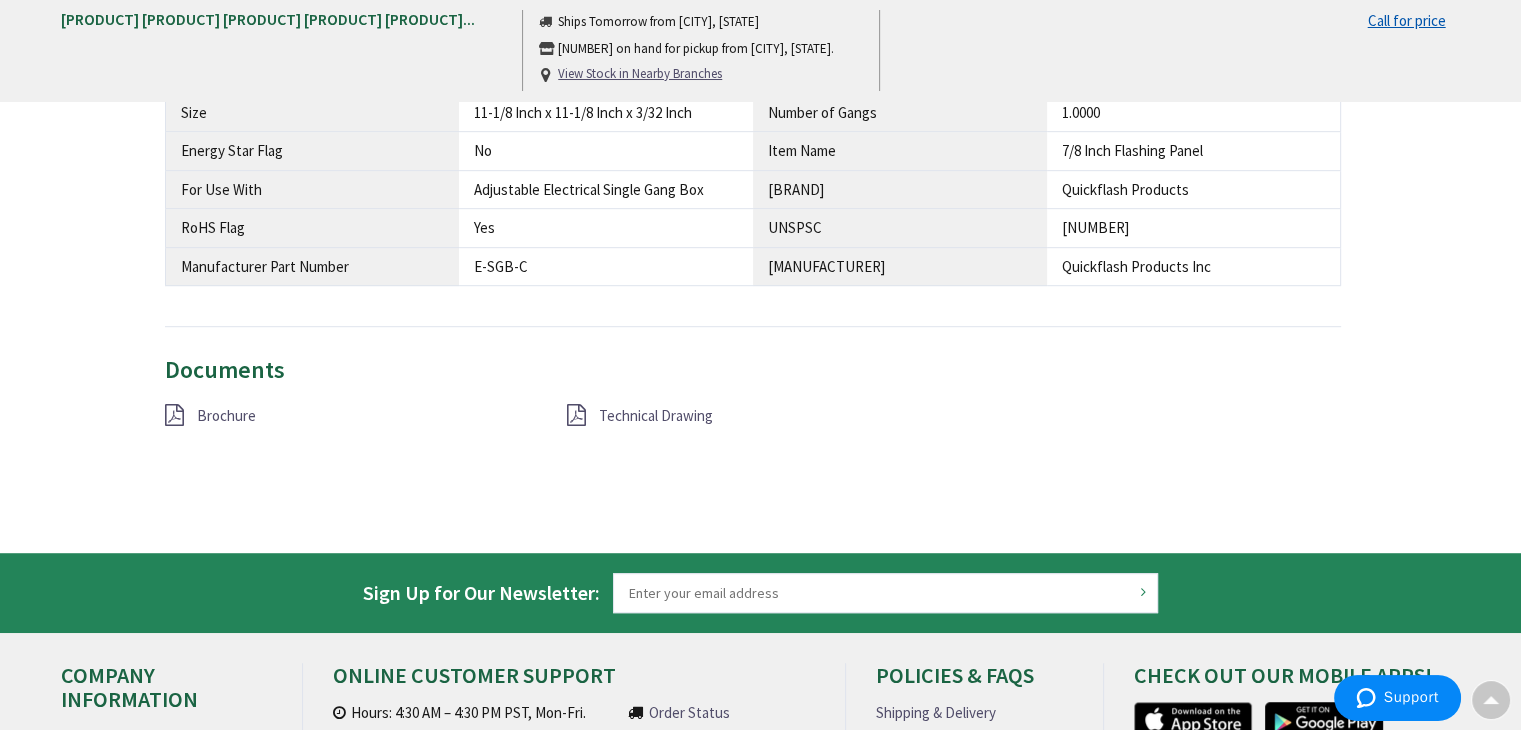 click on "Brochure" at bounding box center [226, 415] 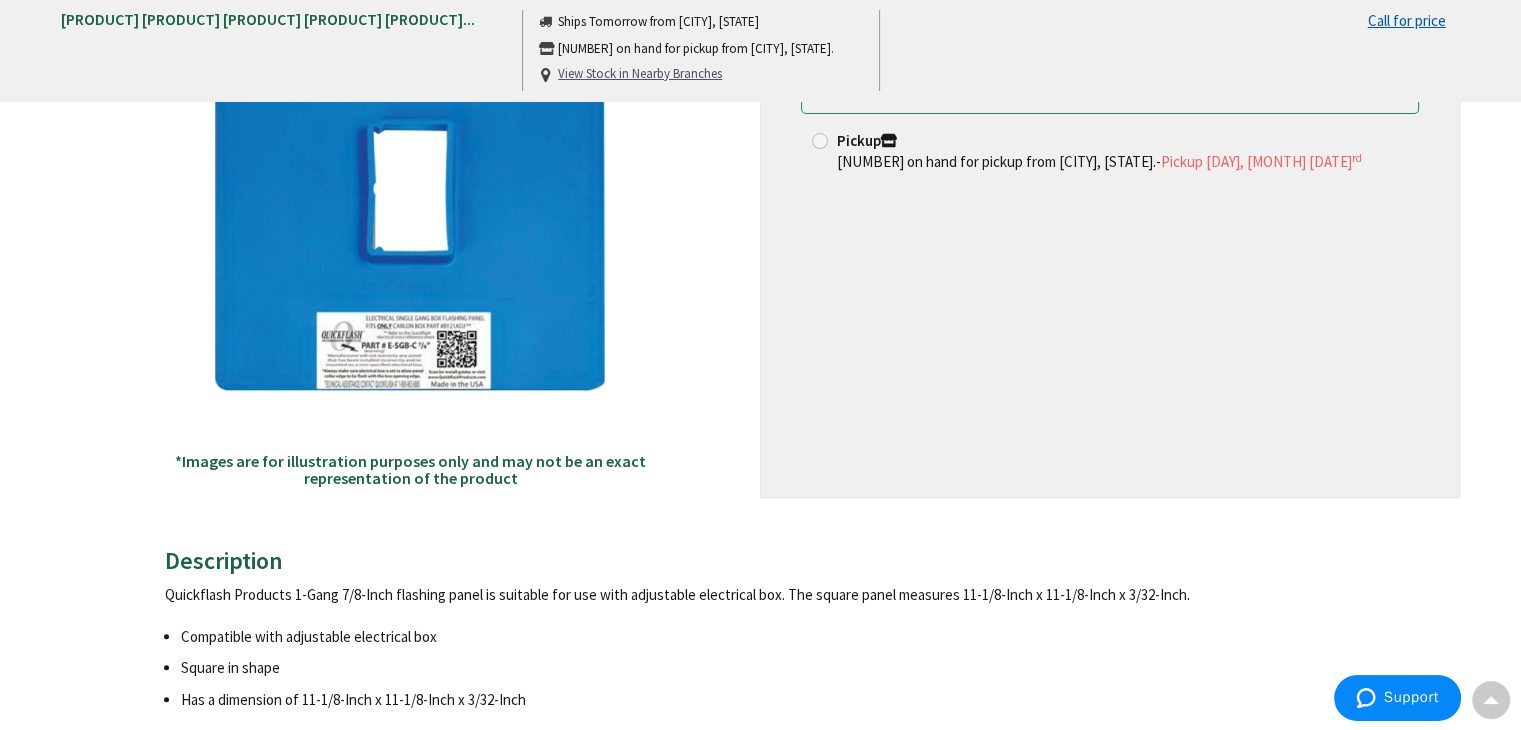 scroll, scrollTop: 100, scrollLeft: 0, axis: vertical 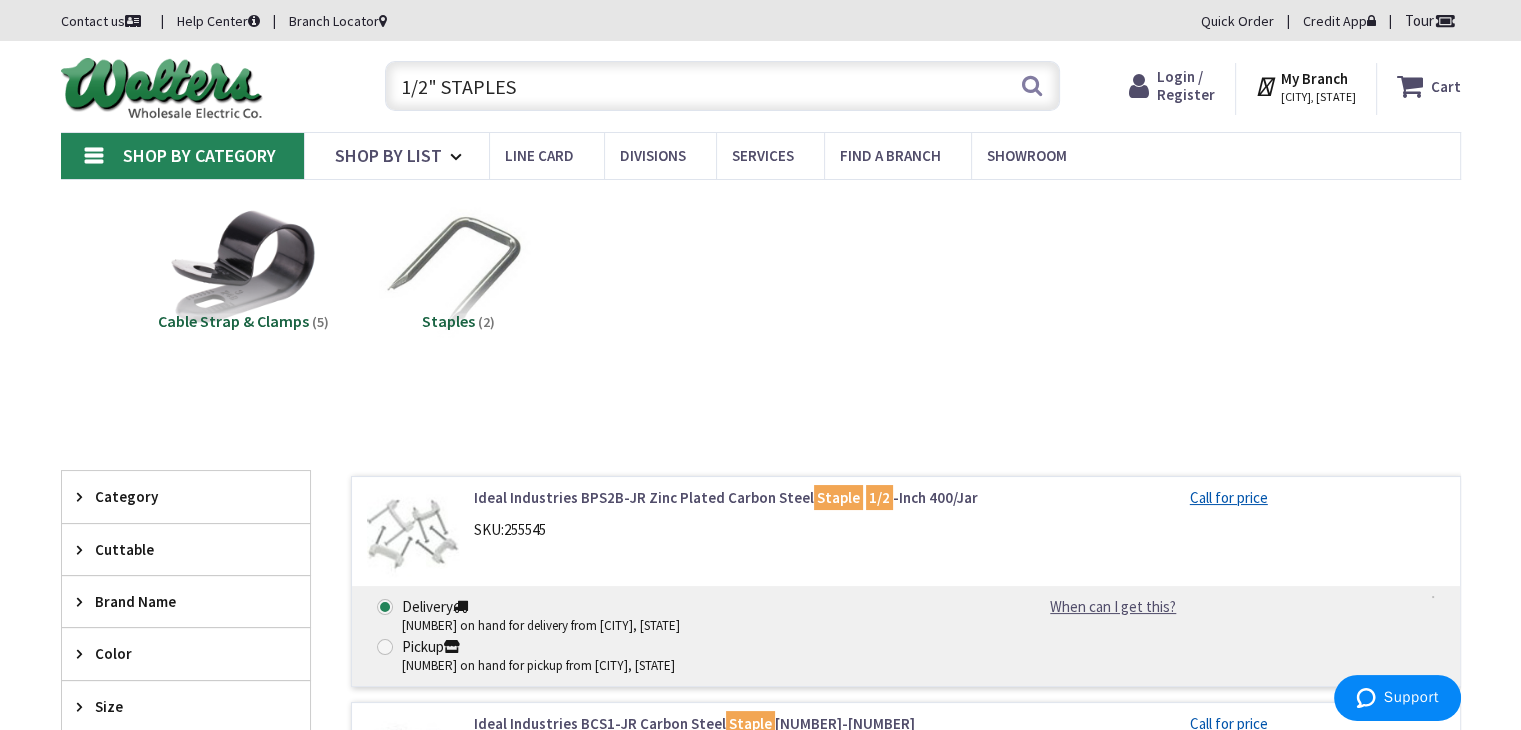 click on "1/2" STAPLES" at bounding box center (722, 86) 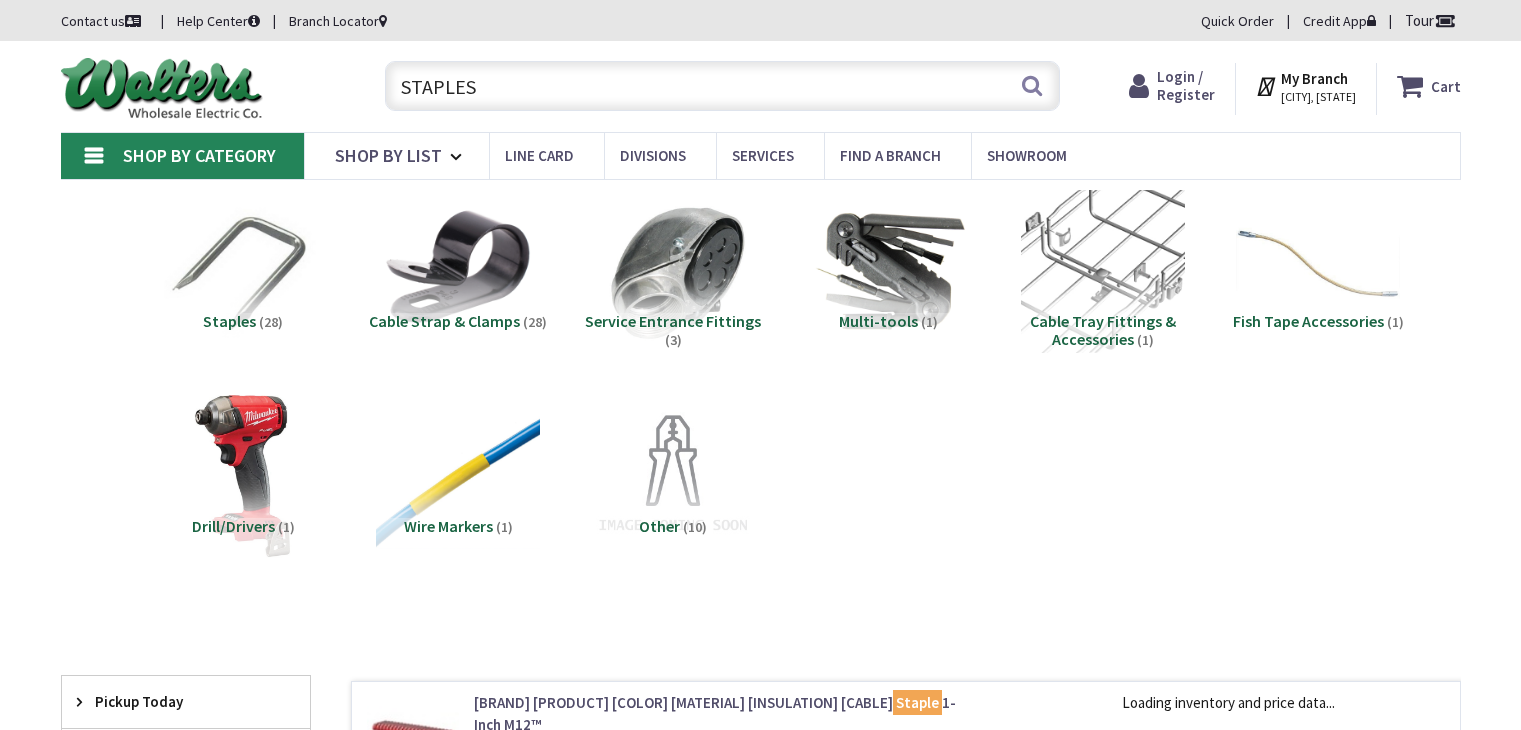 scroll, scrollTop: 0, scrollLeft: 0, axis: both 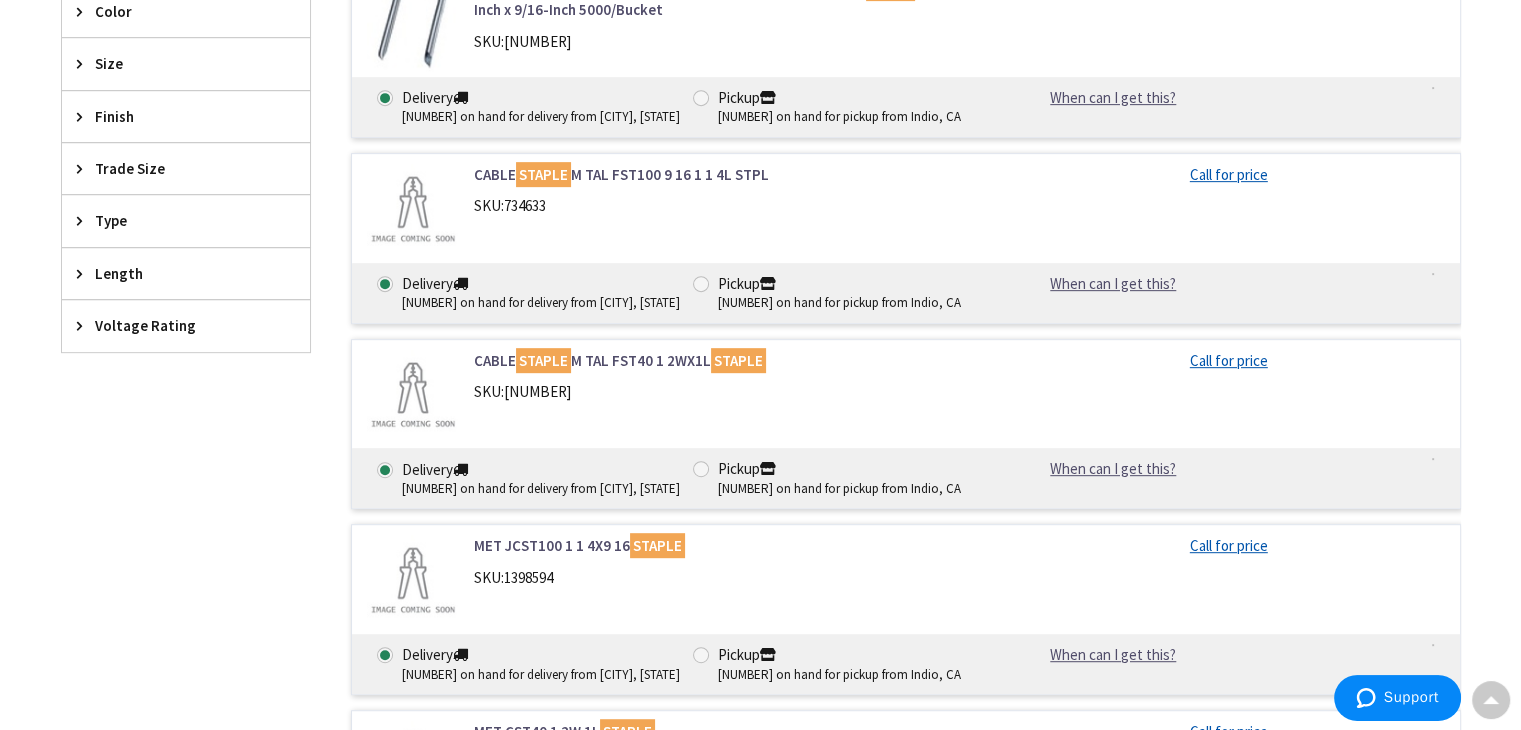 click on "CABLE  STAPLE  M TAL FST40 1 2WX1L  STAPLE" at bounding box center [728, 360] 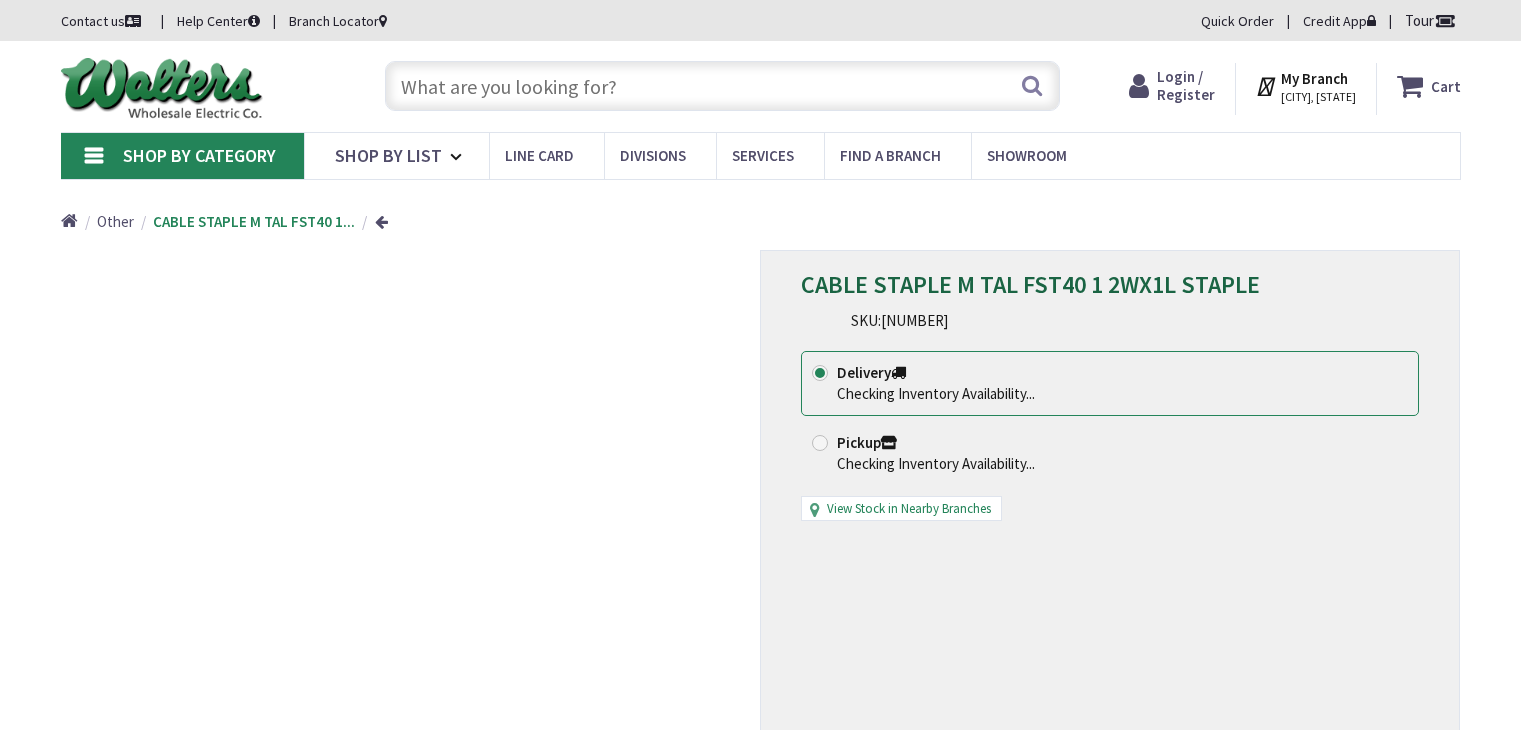 scroll, scrollTop: 0, scrollLeft: 0, axis: both 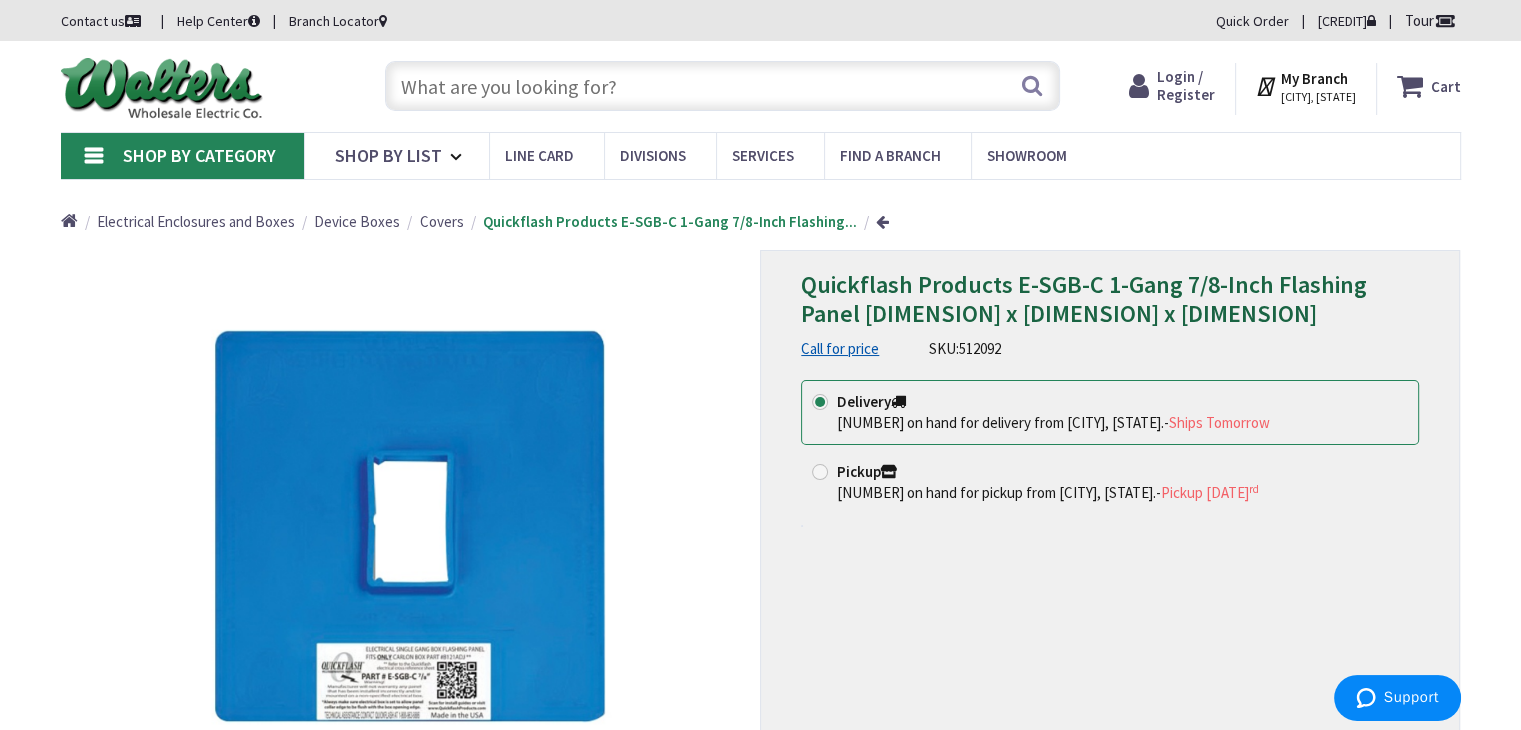 click at bounding box center (722, 86) 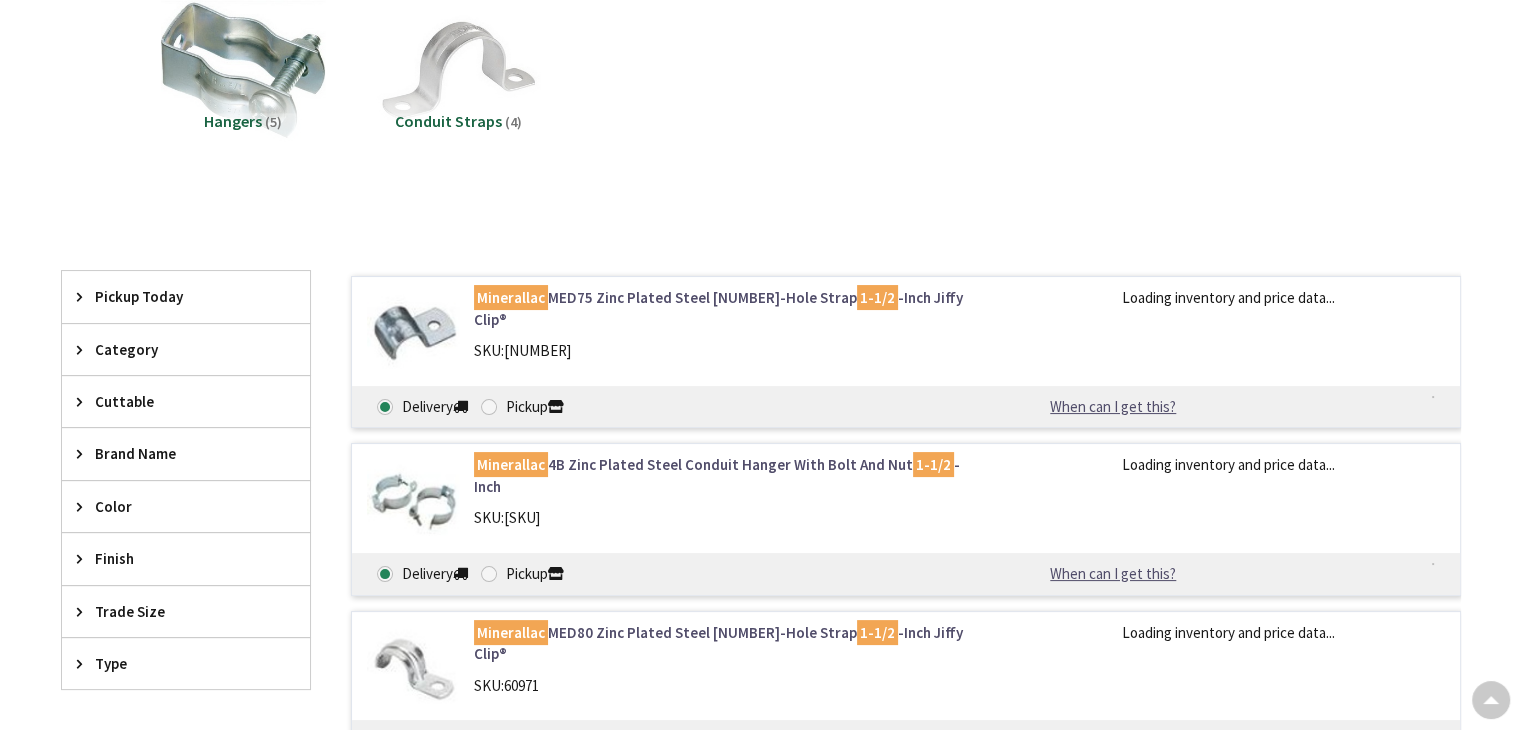 scroll, scrollTop: 200, scrollLeft: 0, axis: vertical 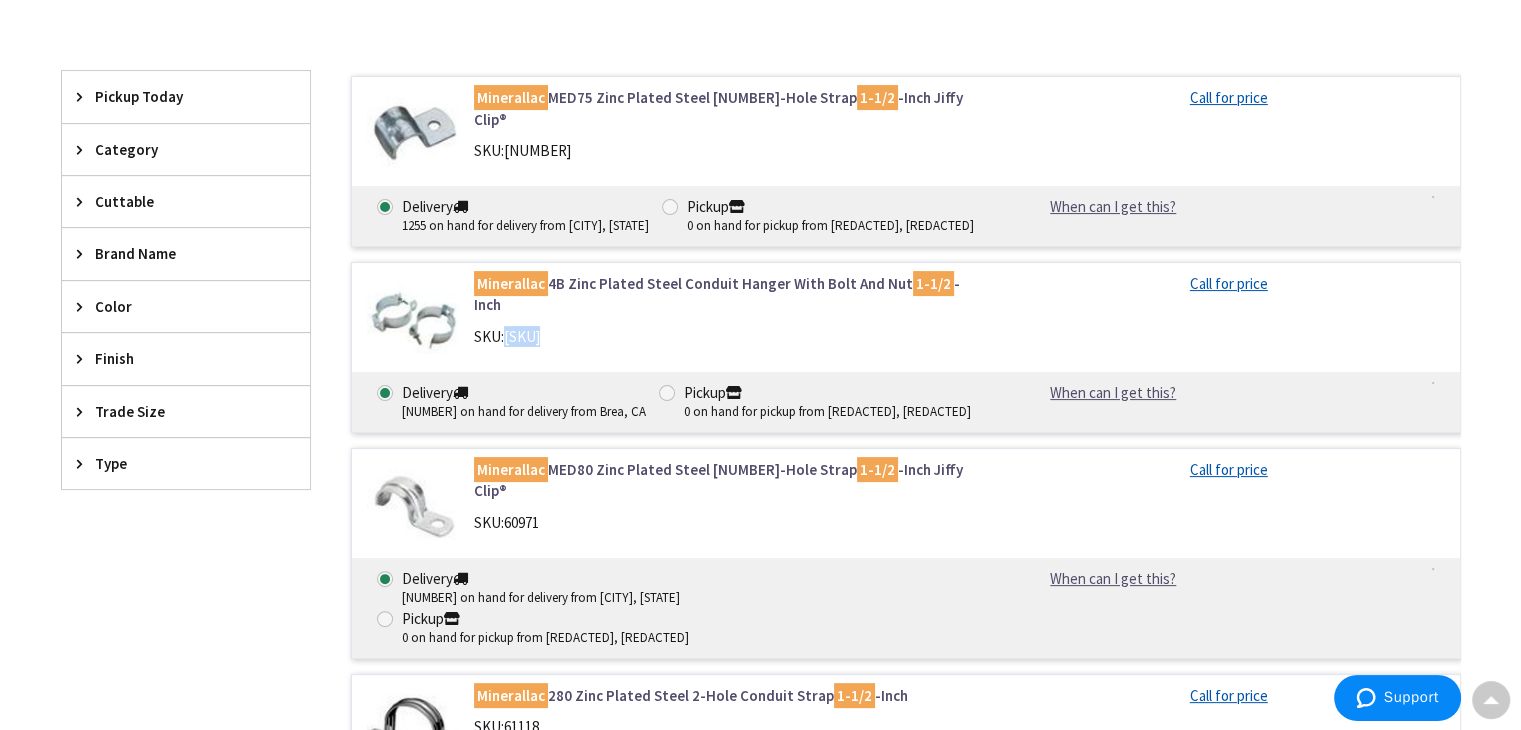 drag, startPoint x: 508, startPoint y: 311, endPoint x: 543, endPoint y: 316, distance: 35.35534 